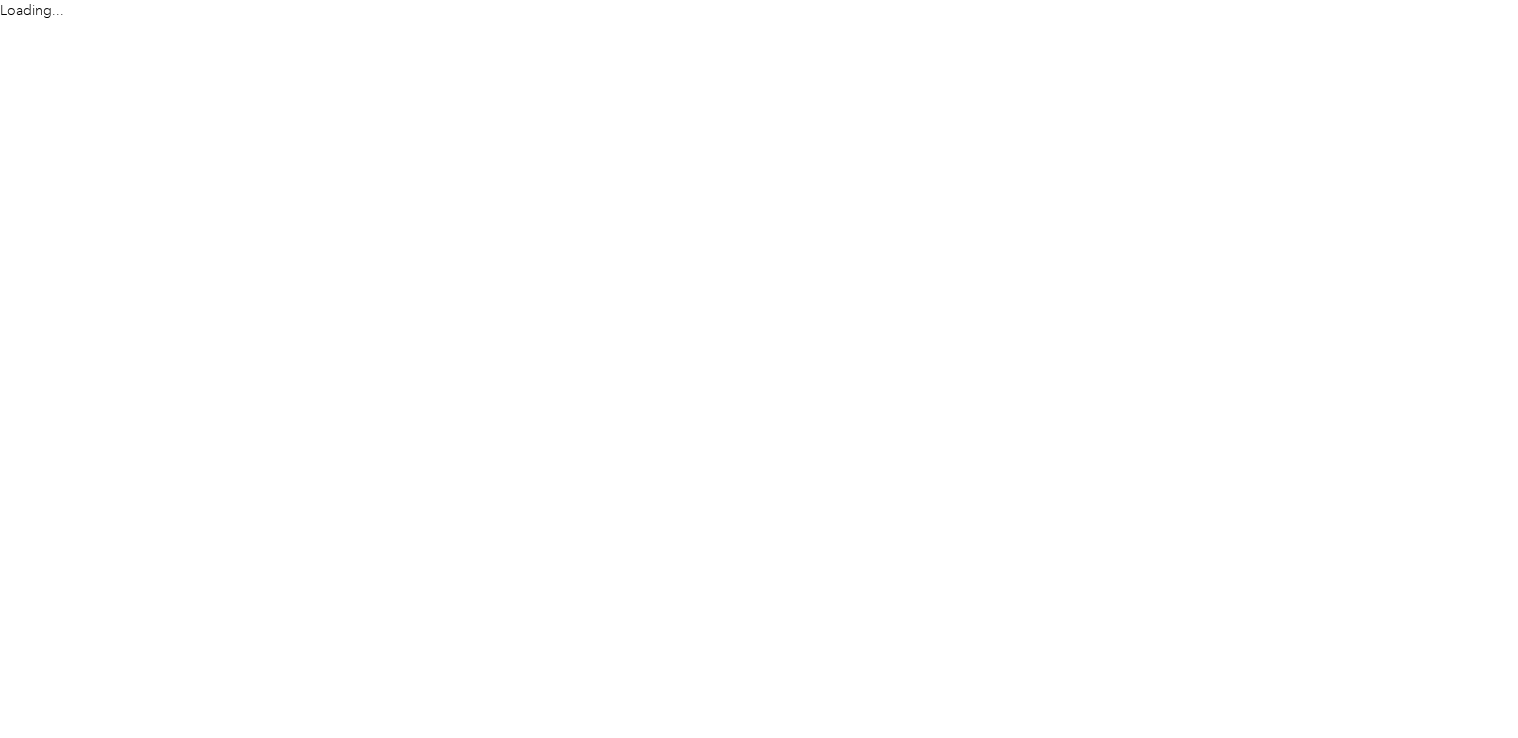 scroll, scrollTop: 0, scrollLeft: 0, axis: both 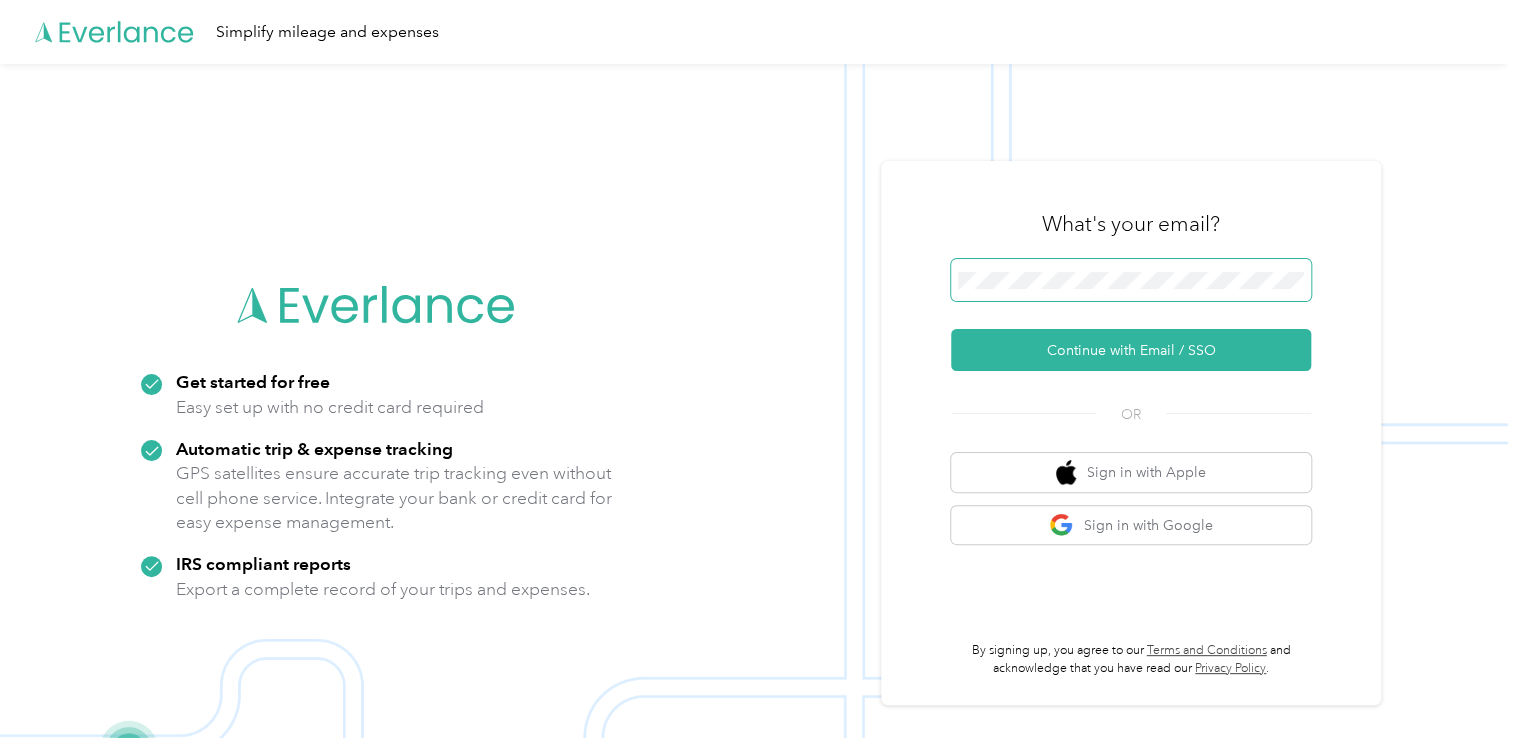 click at bounding box center (1131, 280) 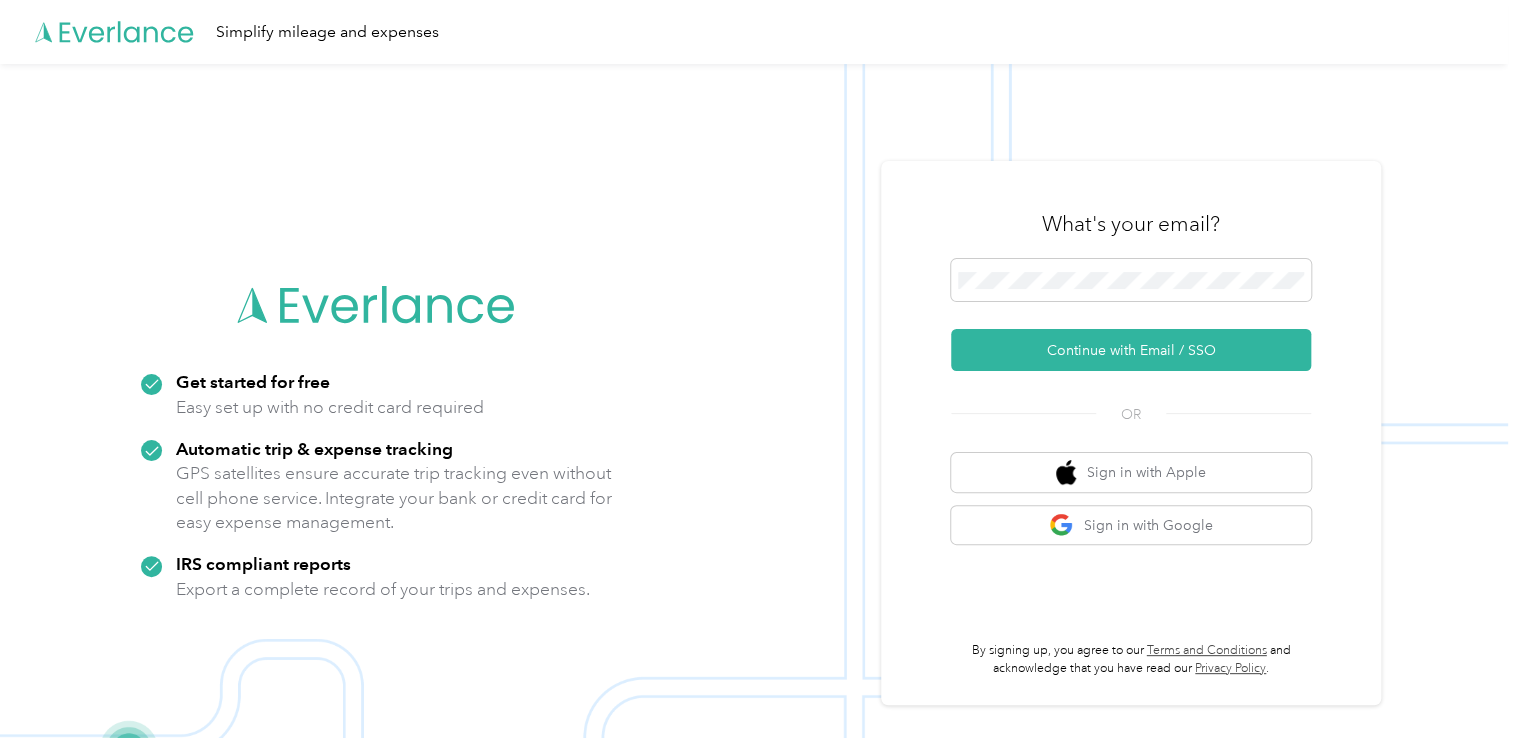 drag, startPoint x: 1096, startPoint y: 343, endPoint x: 933, endPoint y: 217, distance: 206.02185 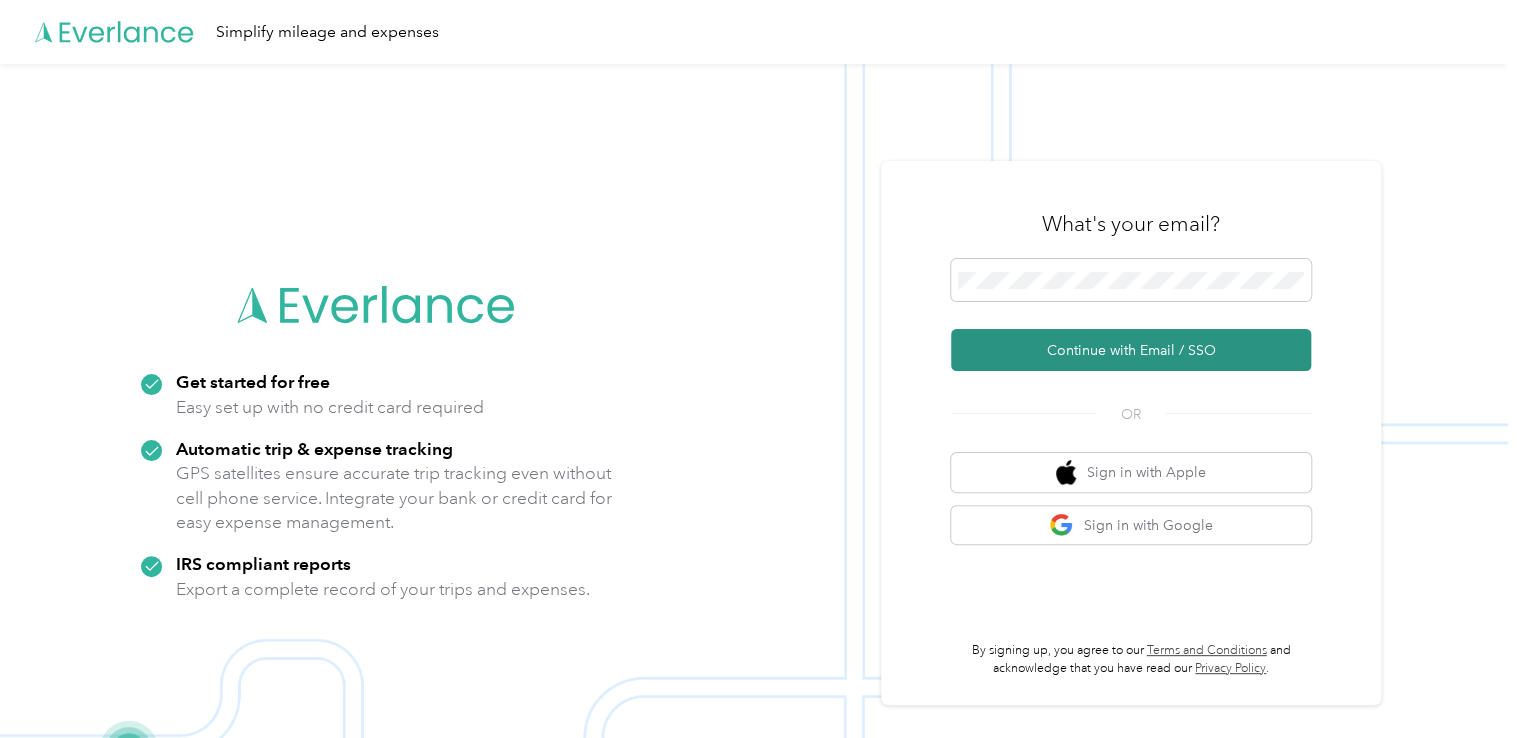 click on "Continue with Email / SSO" at bounding box center (1131, 350) 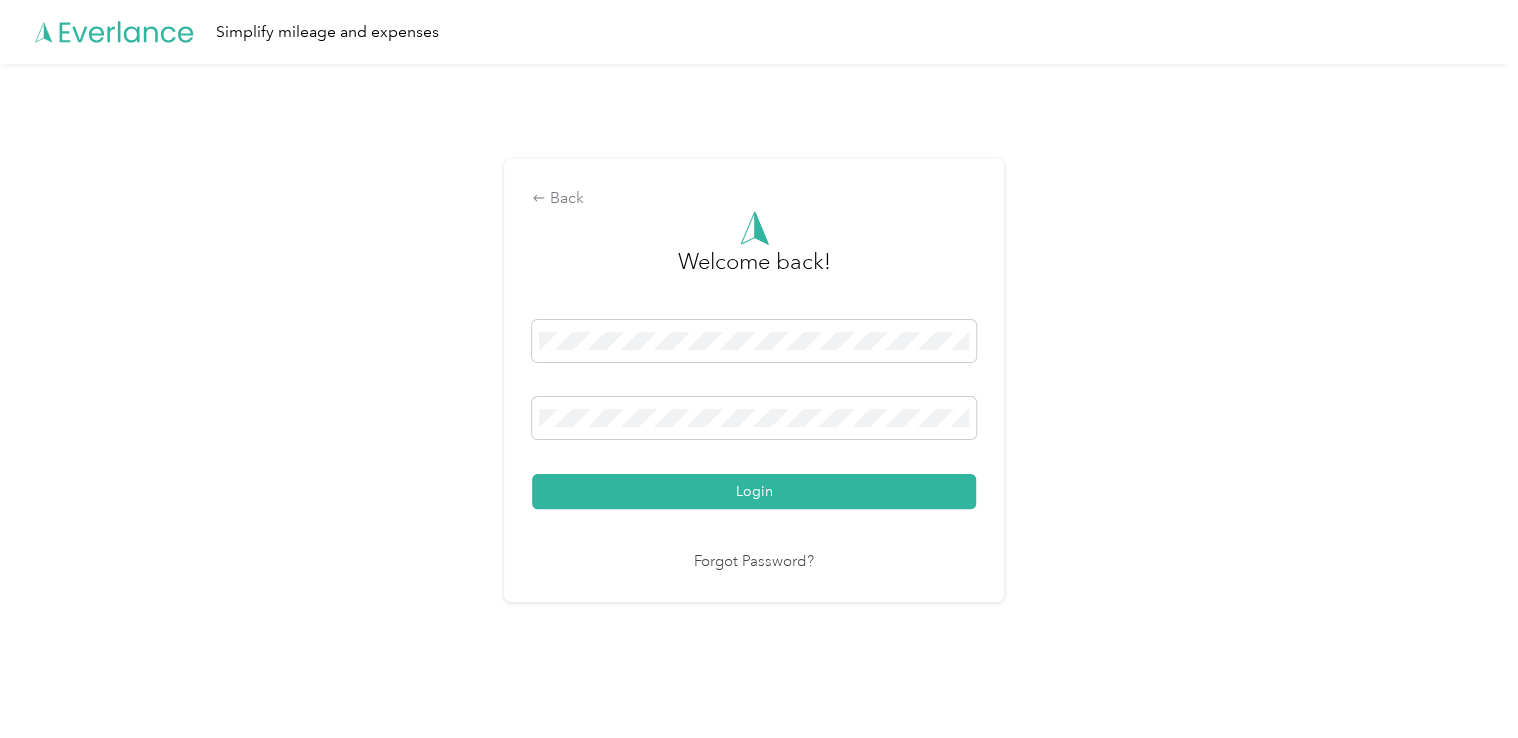 click on "Welcome back! Login Forgot Password?" at bounding box center [754, 392] 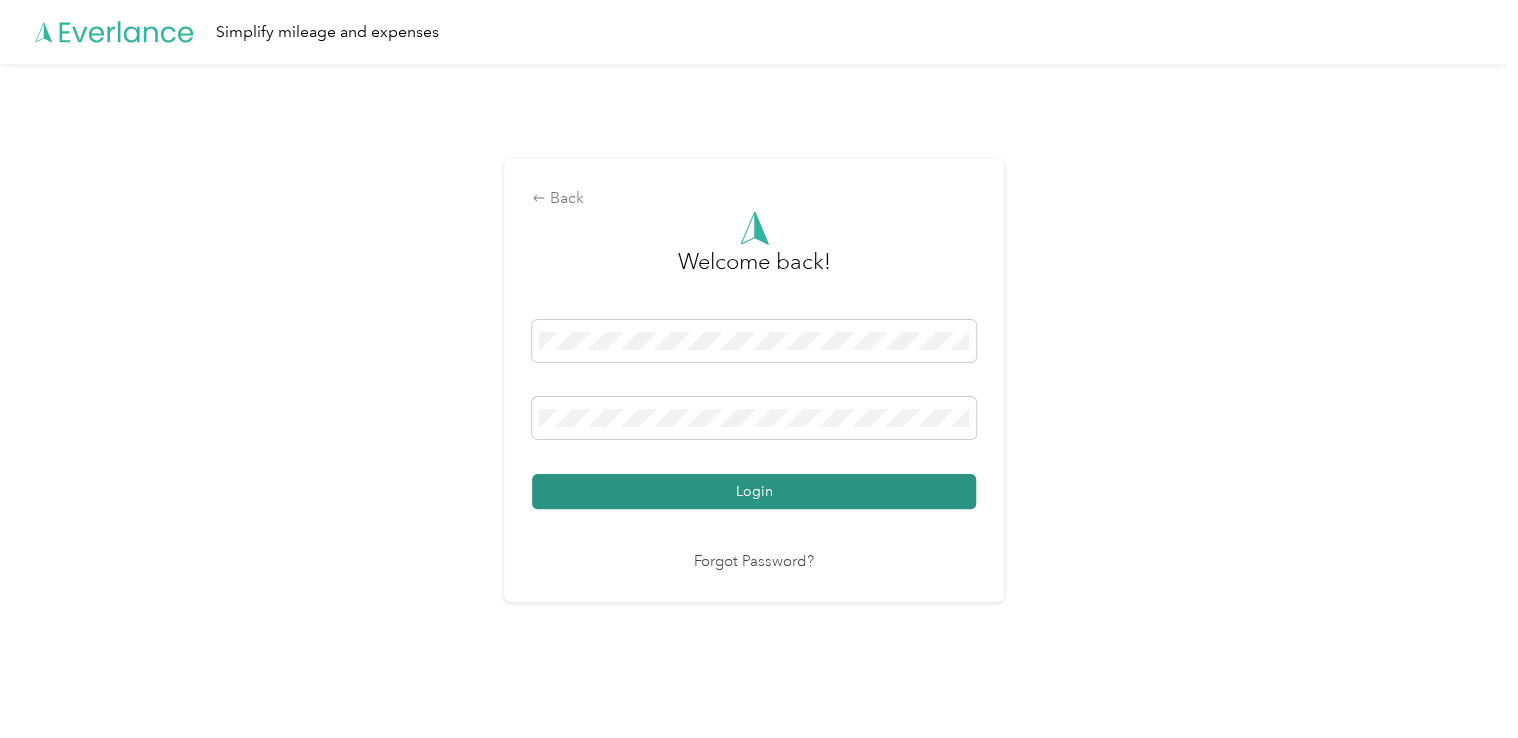 click on "Login" at bounding box center (754, 491) 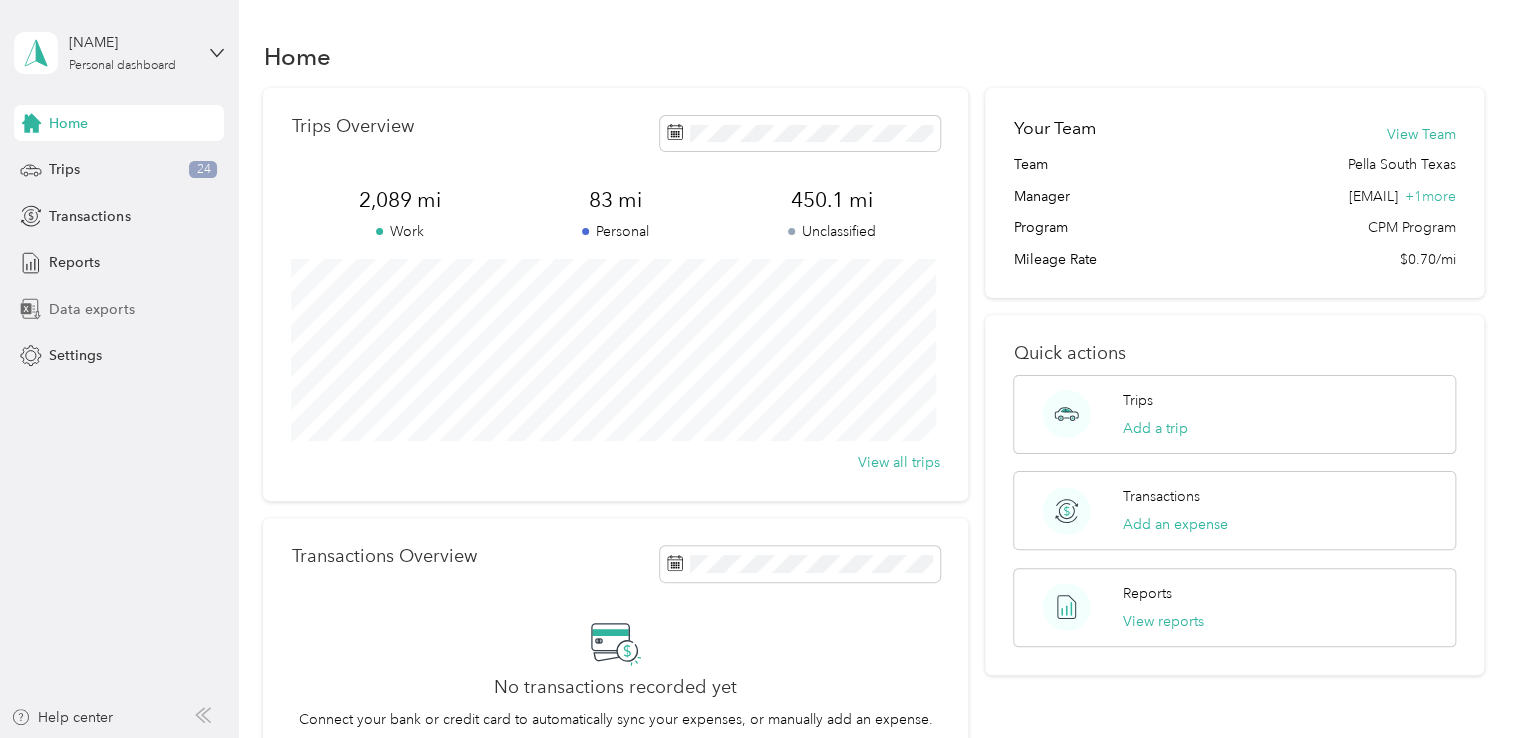 click on "Data exports" at bounding box center (91, 309) 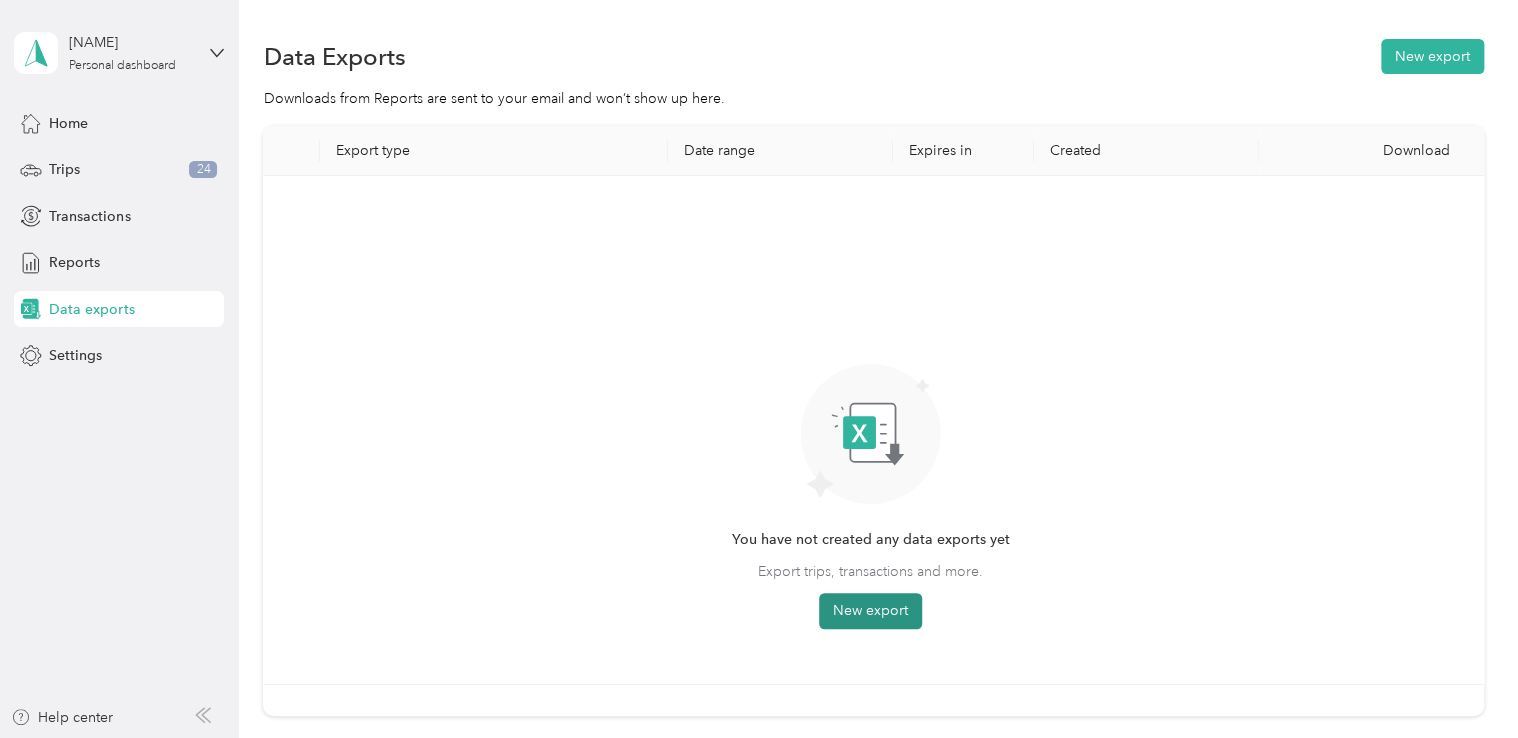 click on "New export" at bounding box center (870, 611) 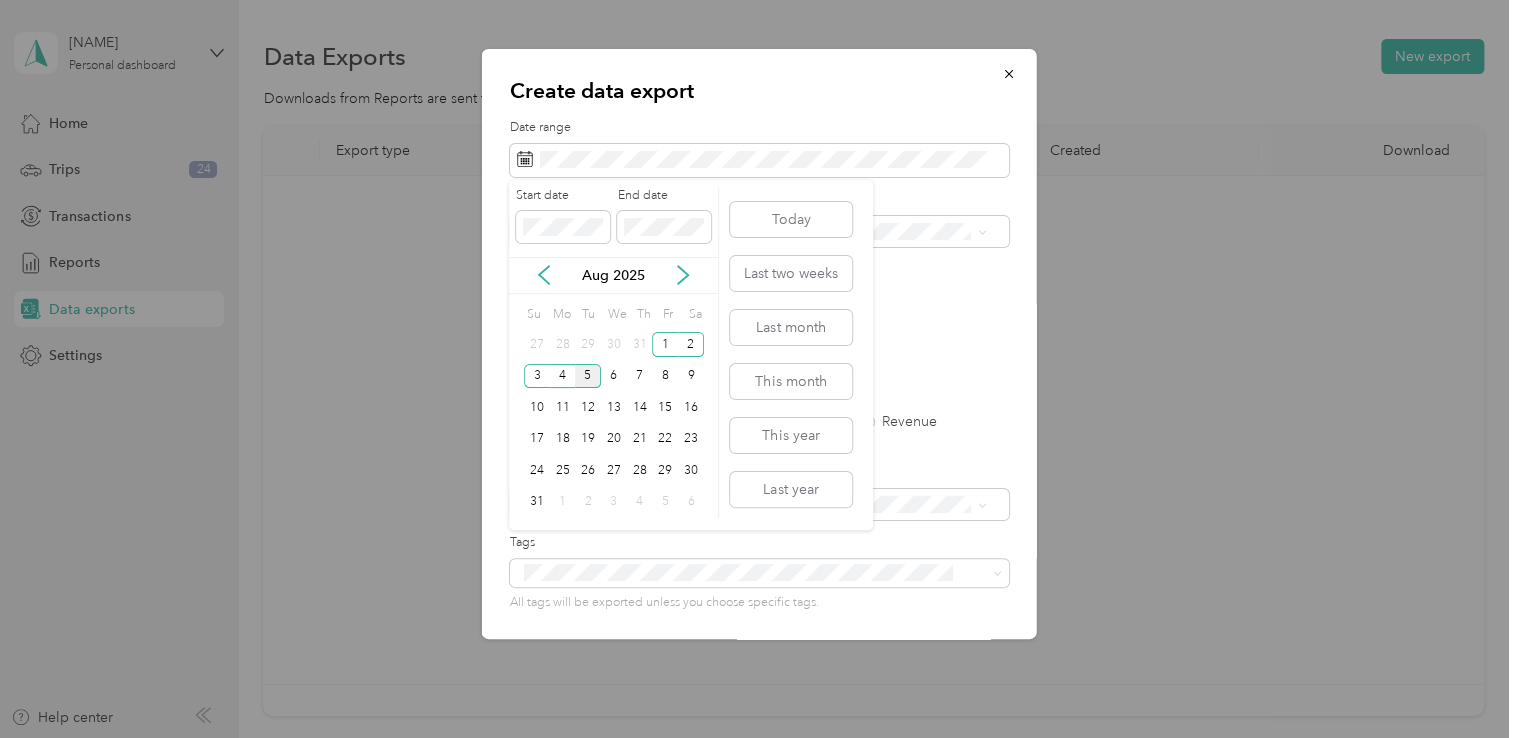 click on "Aug 2025" at bounding box center [613, 275] 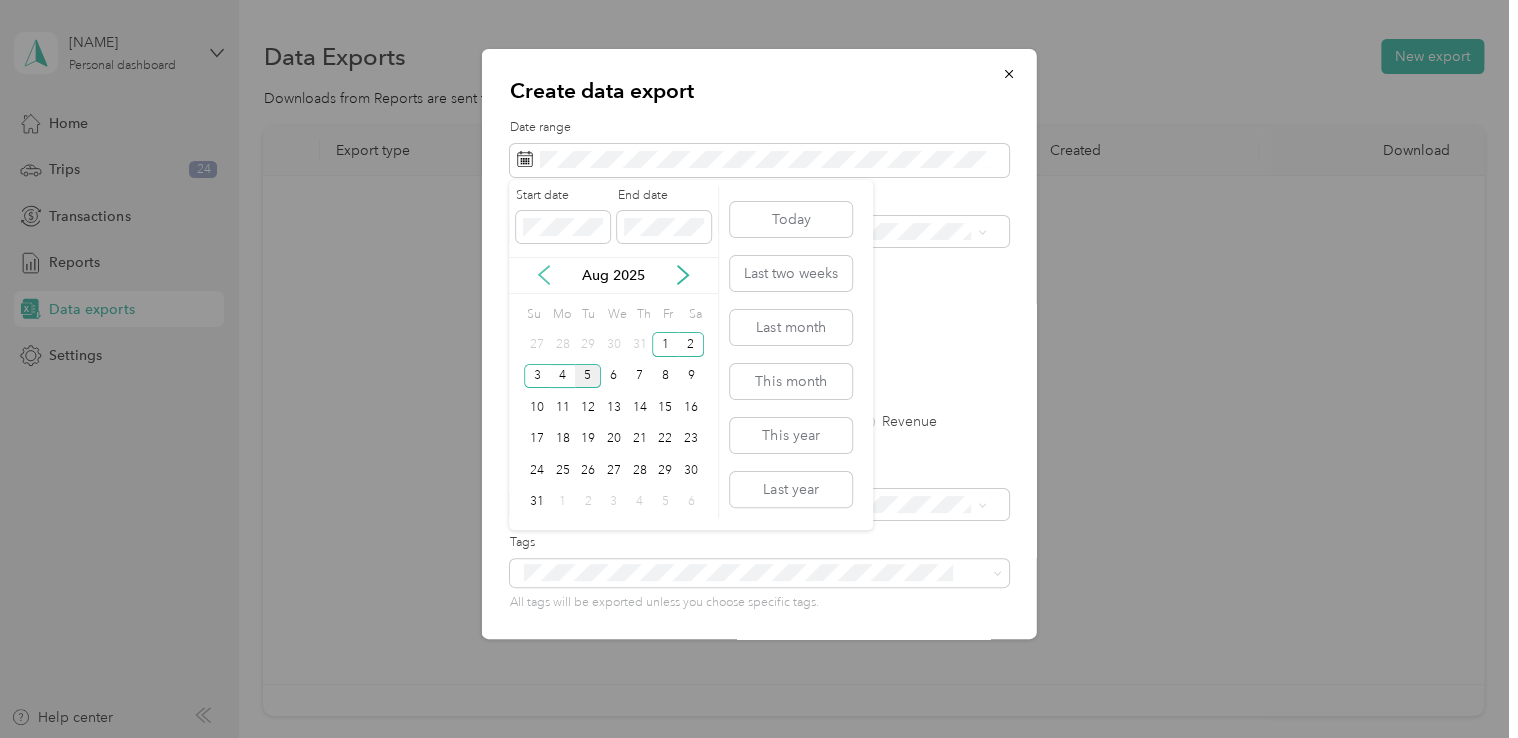 click 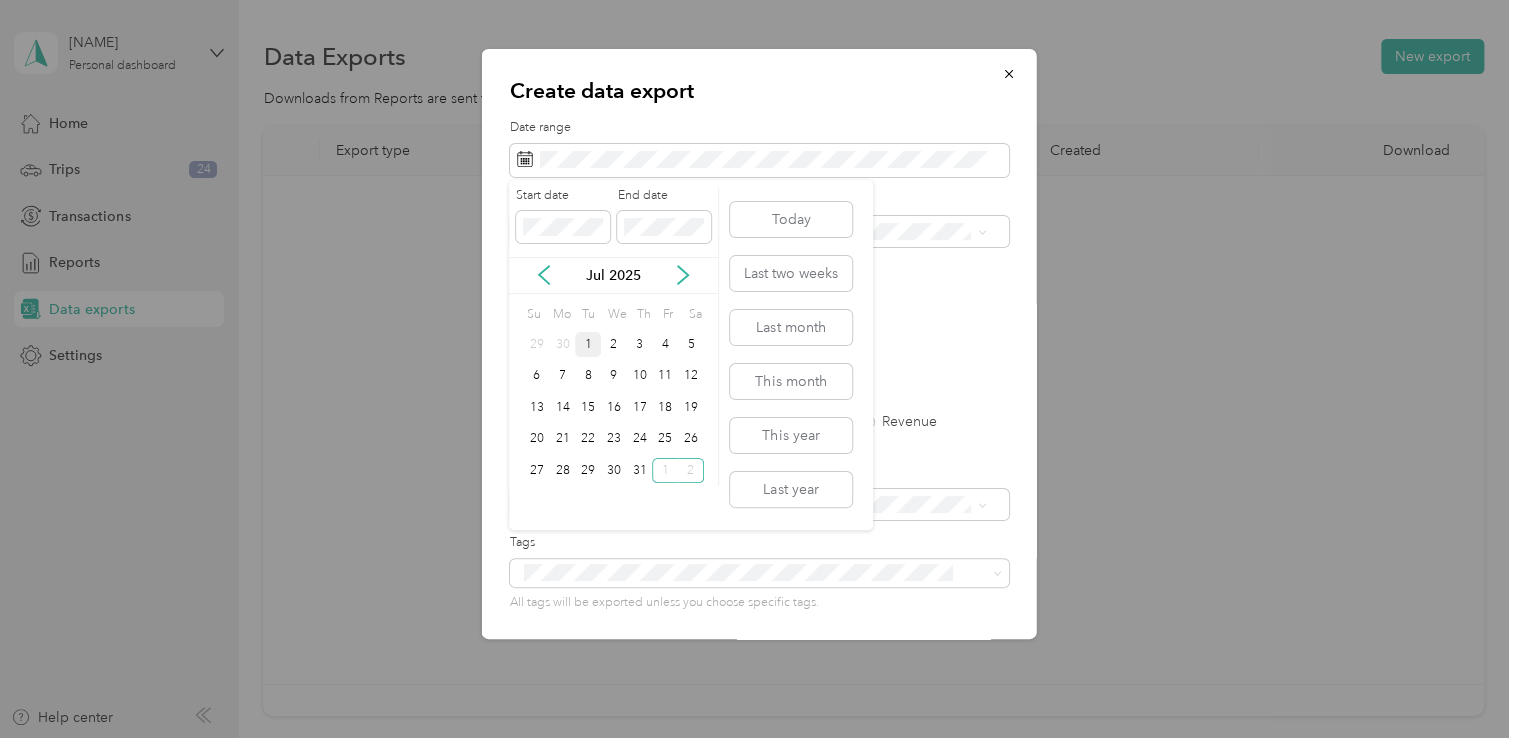 click on "1" at bounding box center (588, 344) 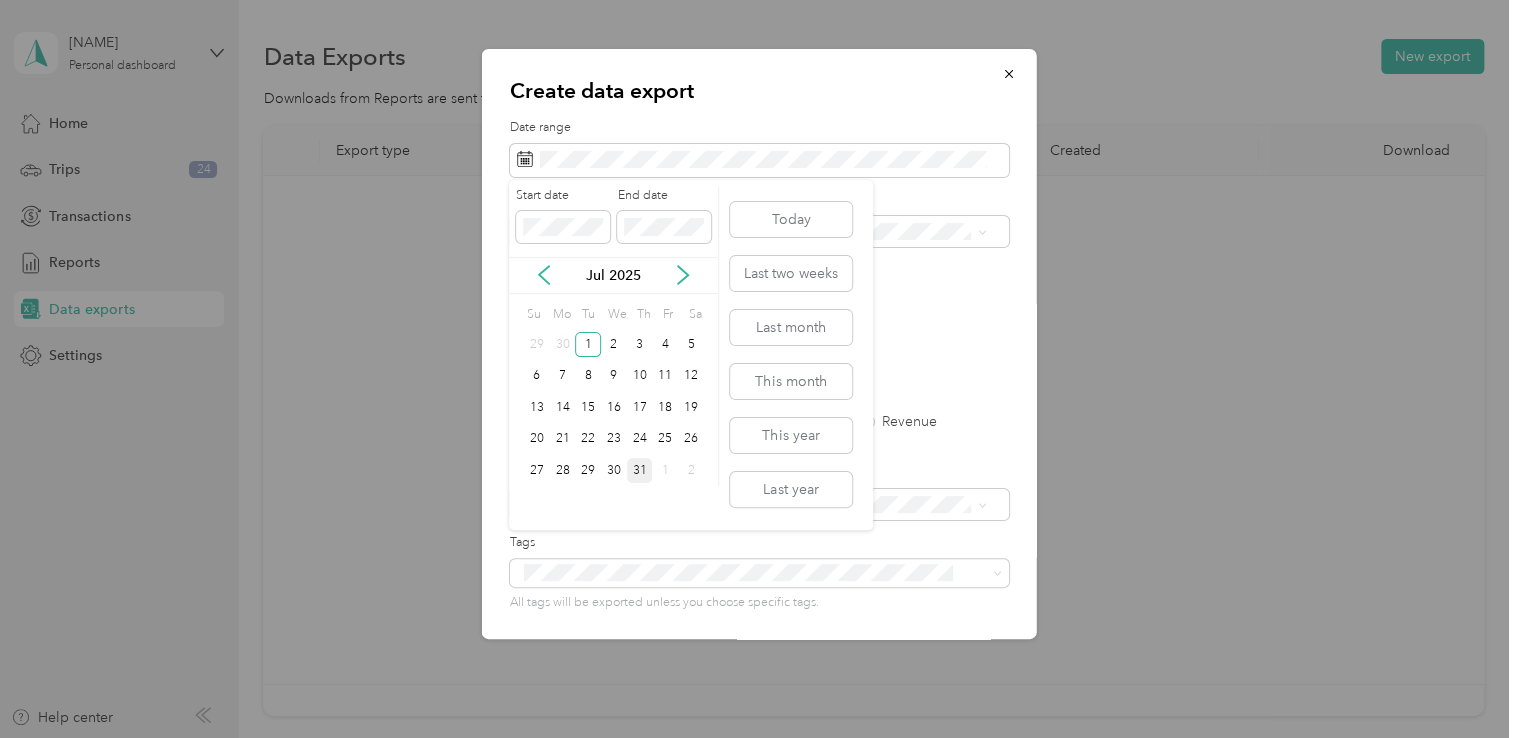 click on "31" at bounding box center [640, 470] 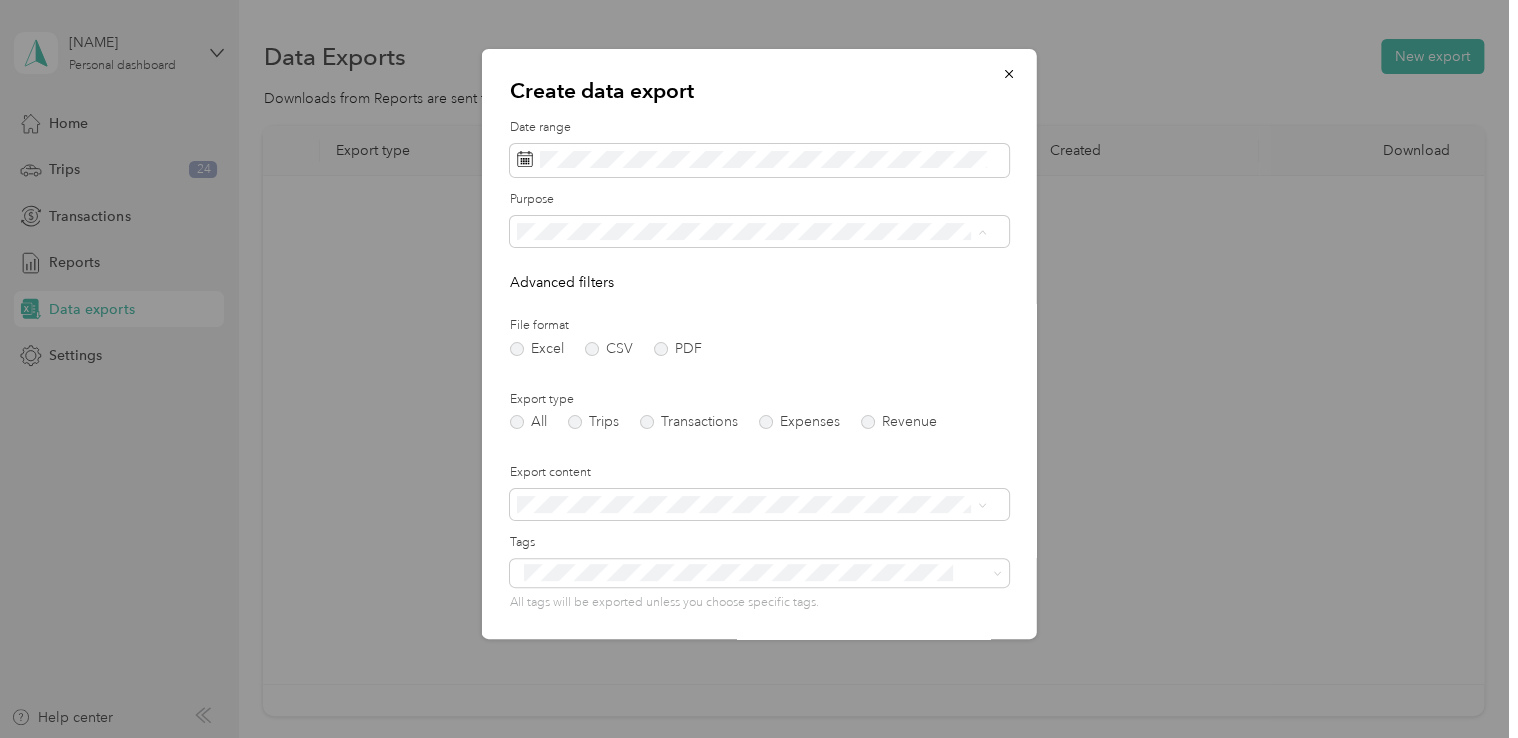 click on "Site Visit" at bounding box center [751, 442] 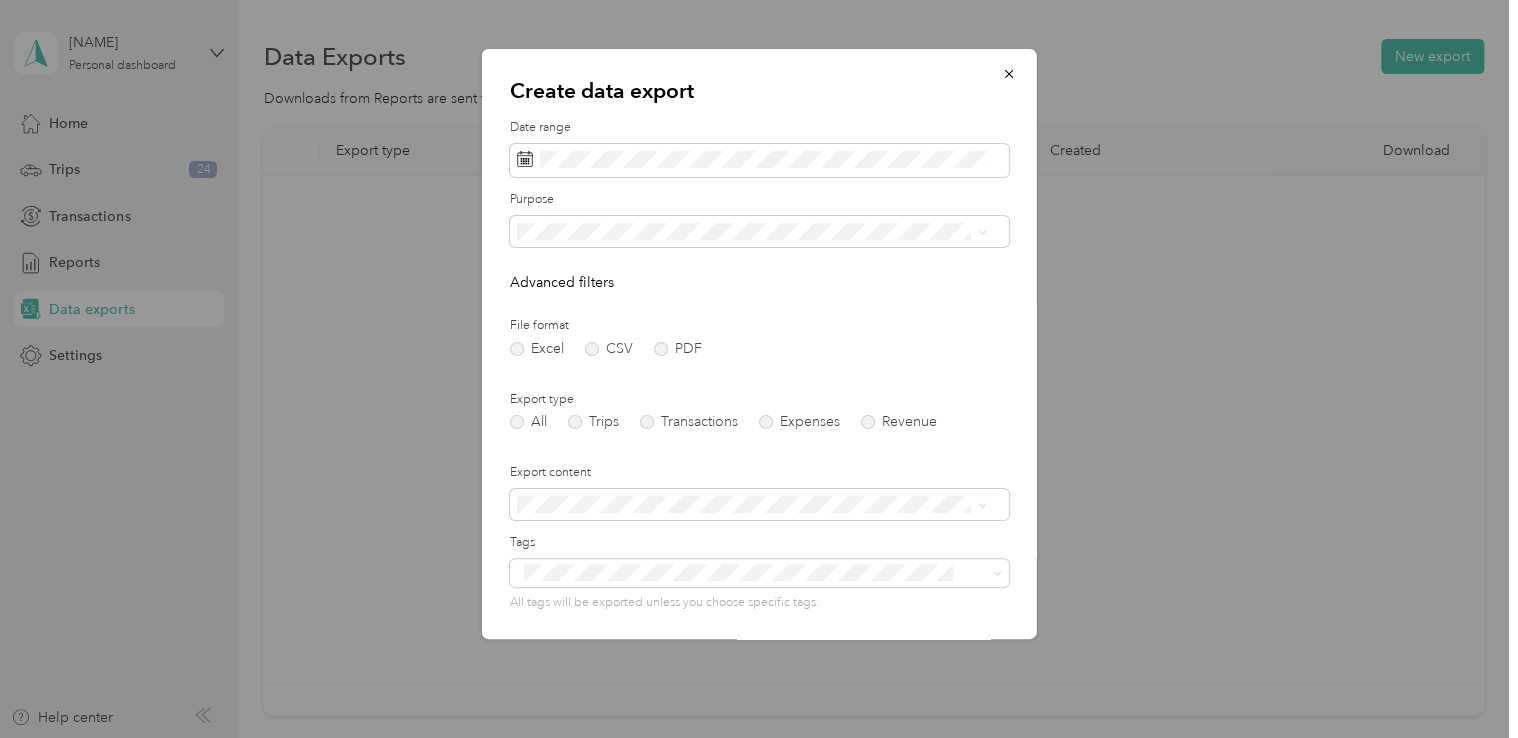 click on "Date range   Purpose   Advanced filters   File format   Excel CSV PDF Export type   All Trips Transactions Expenses Revenue Export content   Tags   All tags will be exported unless you choose specific tags. Additional recipients Generate export" at bounding box center [759, 433] 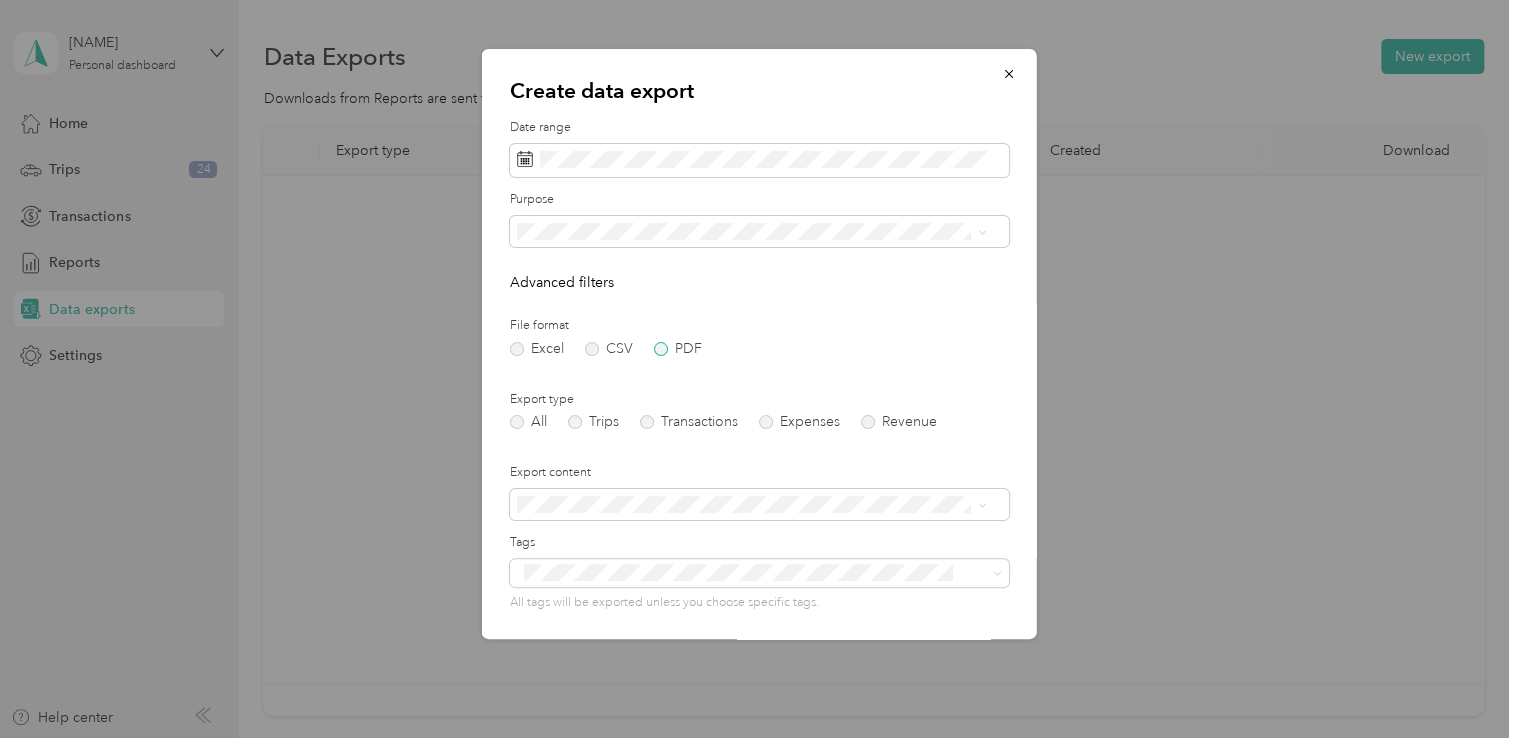 click on "PDF" at bounding box center (678, 349) 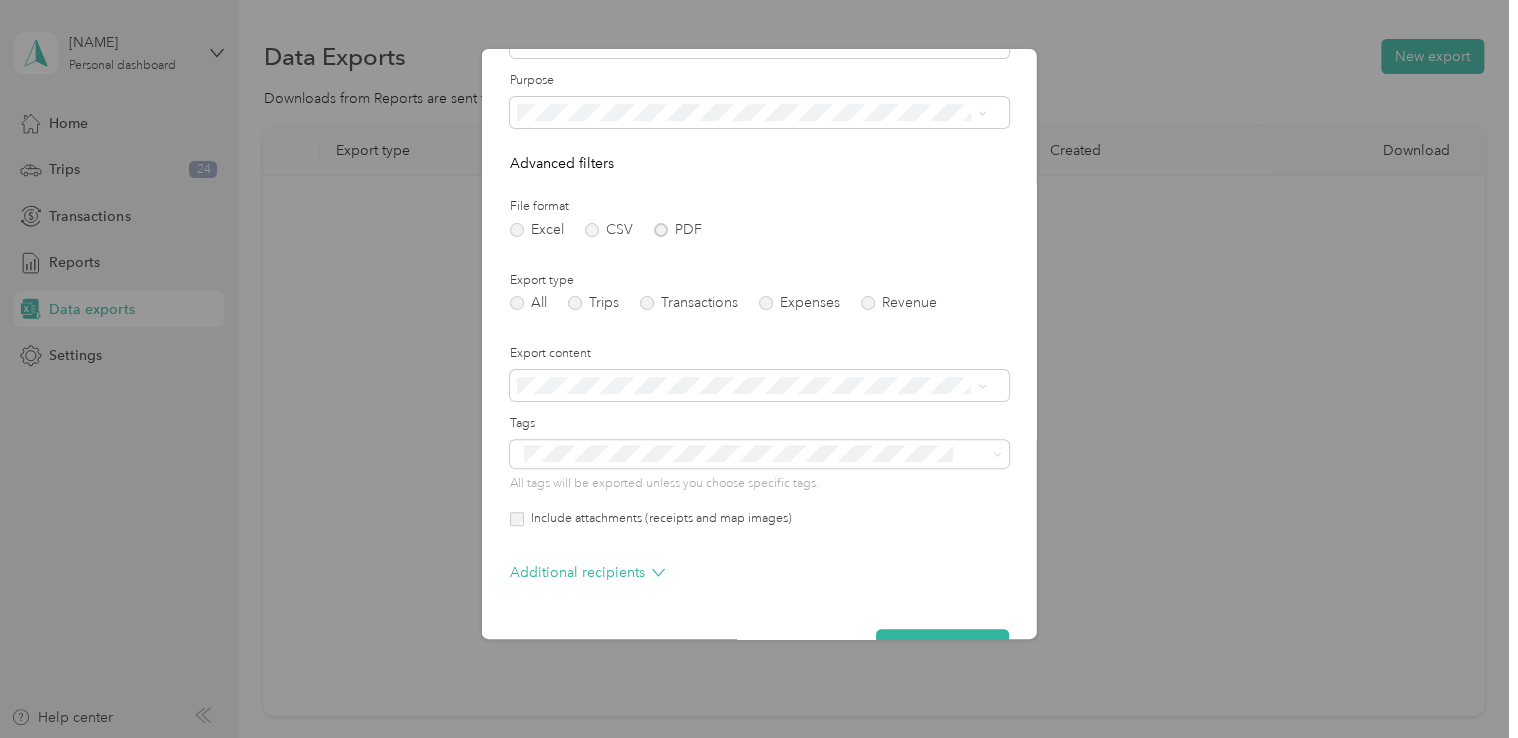 scroll, scrollTop: 130, scrollLeft: 0, axis: vertical 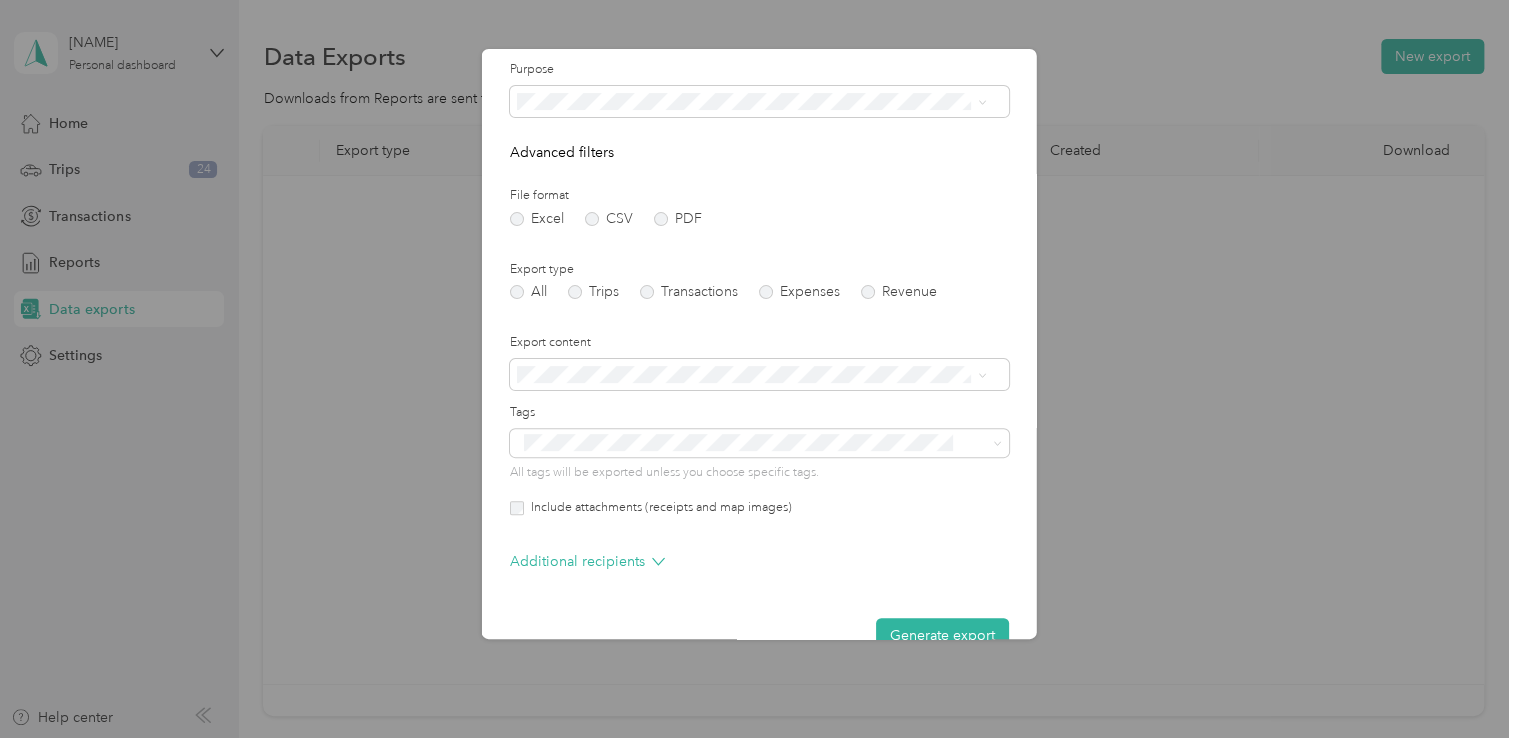 click on "Export content" at bounding box center [759, 362] 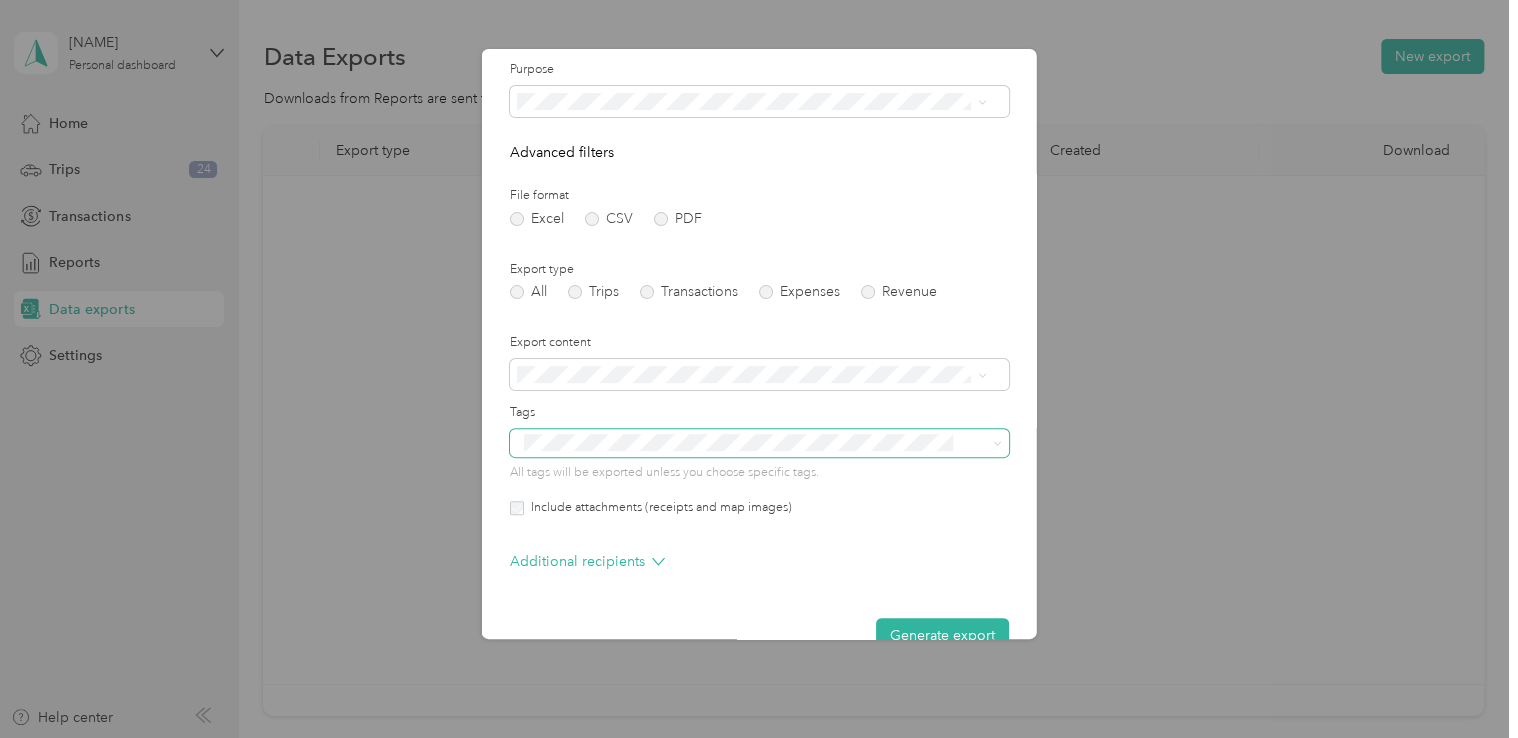 scroll, scrollTop: 171, scrollLeft: 0, axis: vertical 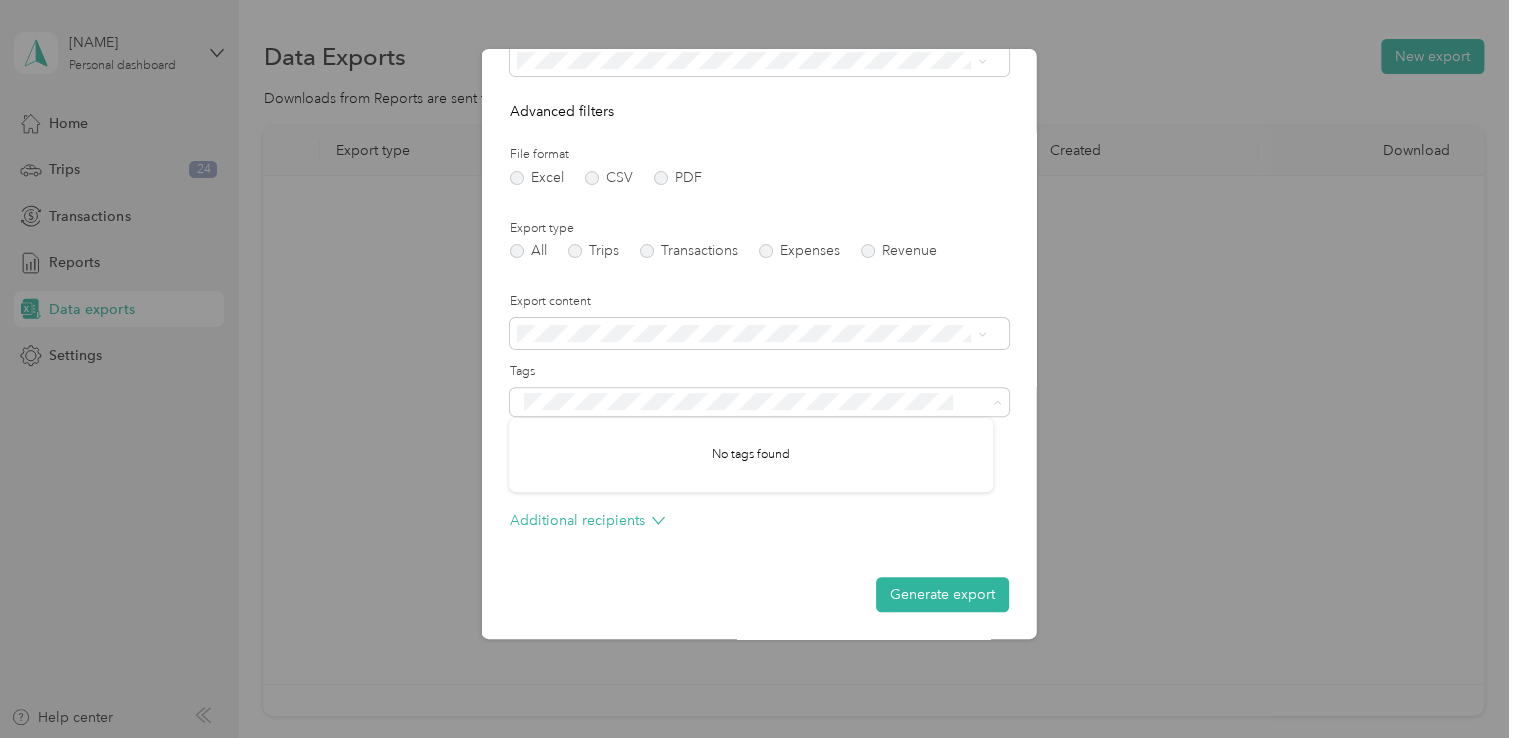 click on "Tags" at bounding box center (759, 372) 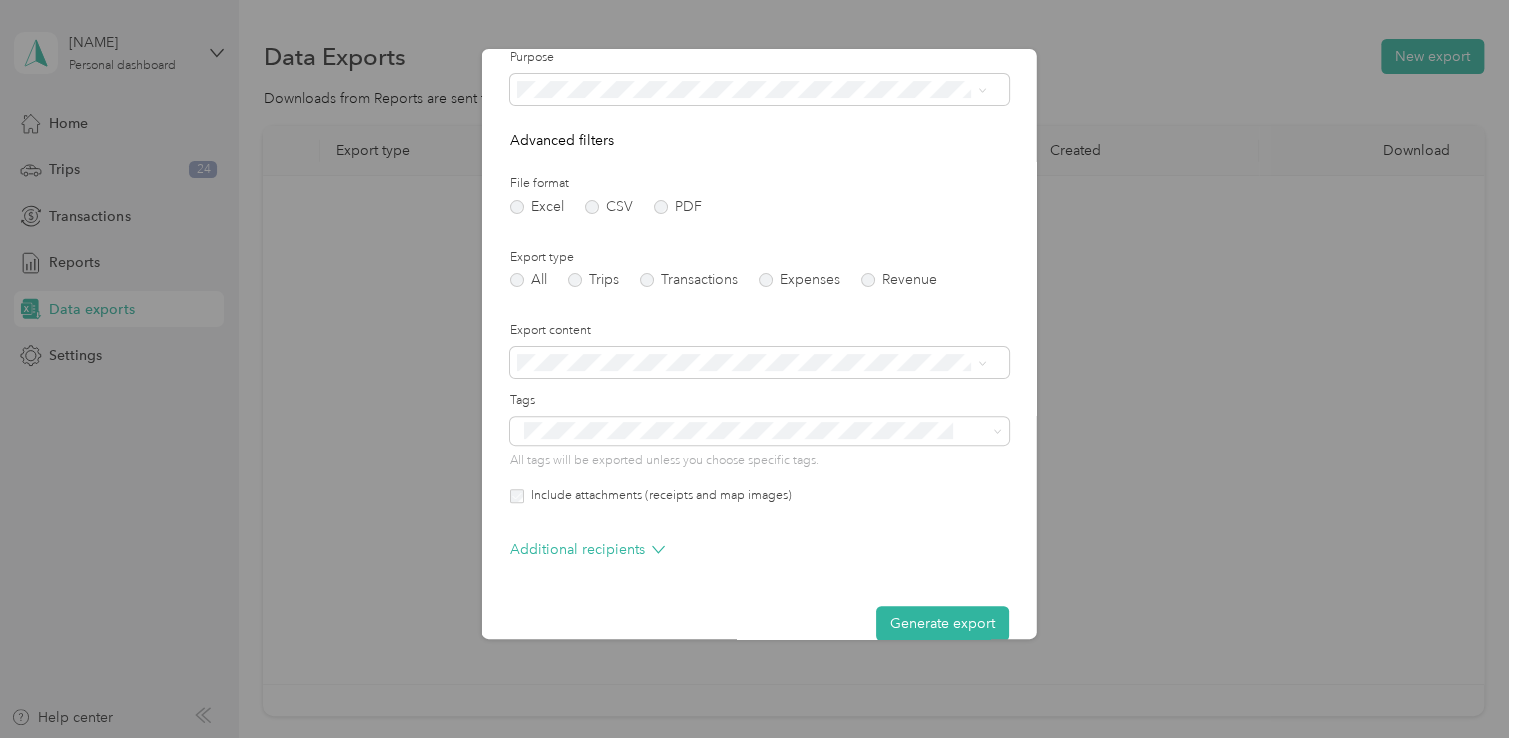 scroll, scrollTop: 145, scrollLeft: 0, axis: vertical 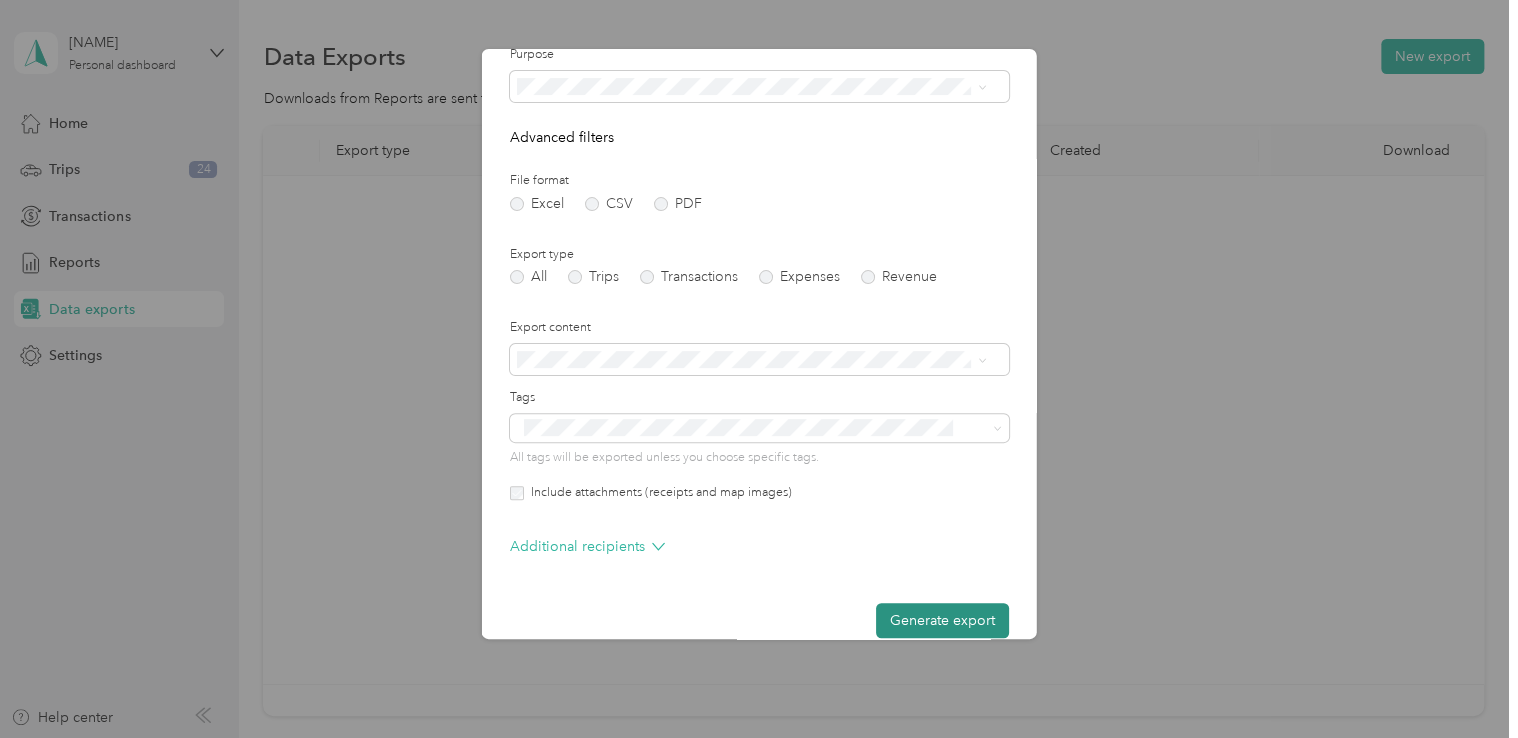 click on "Generate export" at bounding box center (942, 620) 